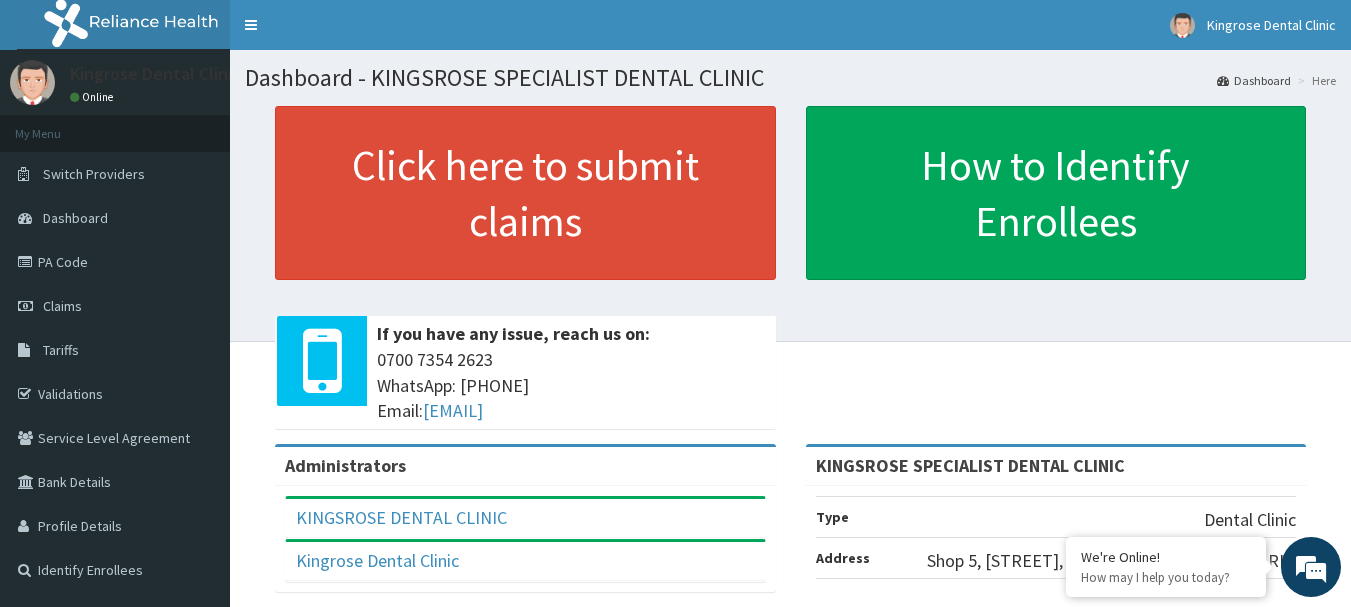scroll, scrollTop: 0, scrollLeft: 0, axis: both 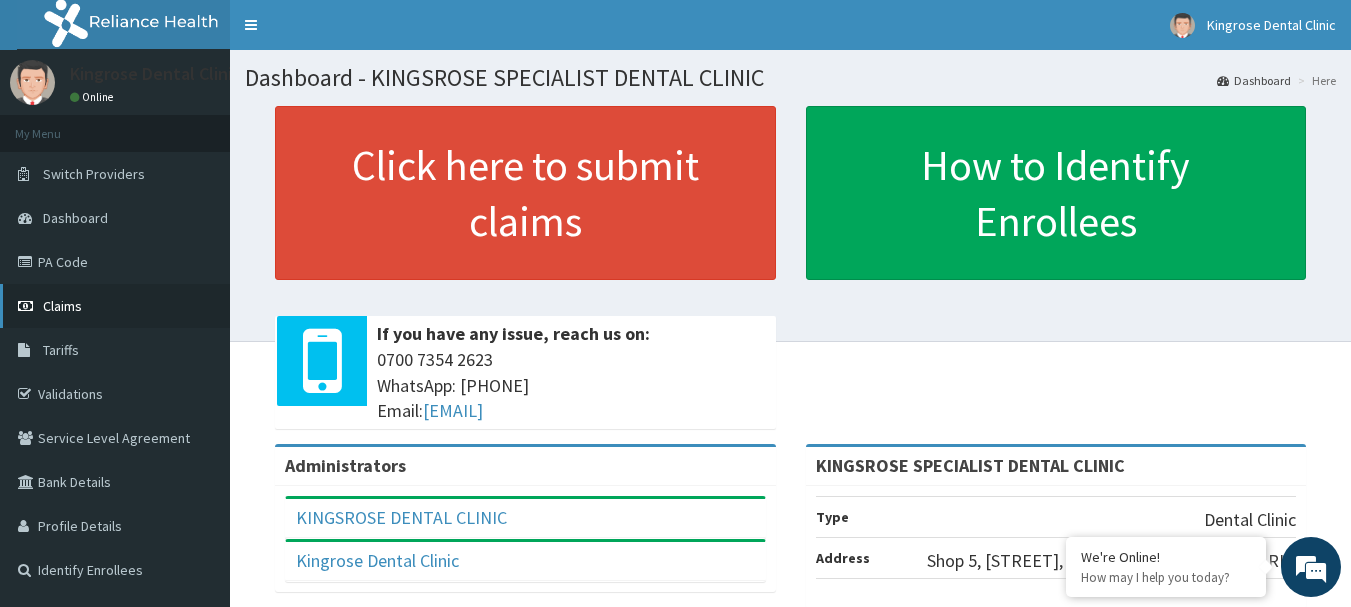 click on "Claims" at bounding box center [62, 306] 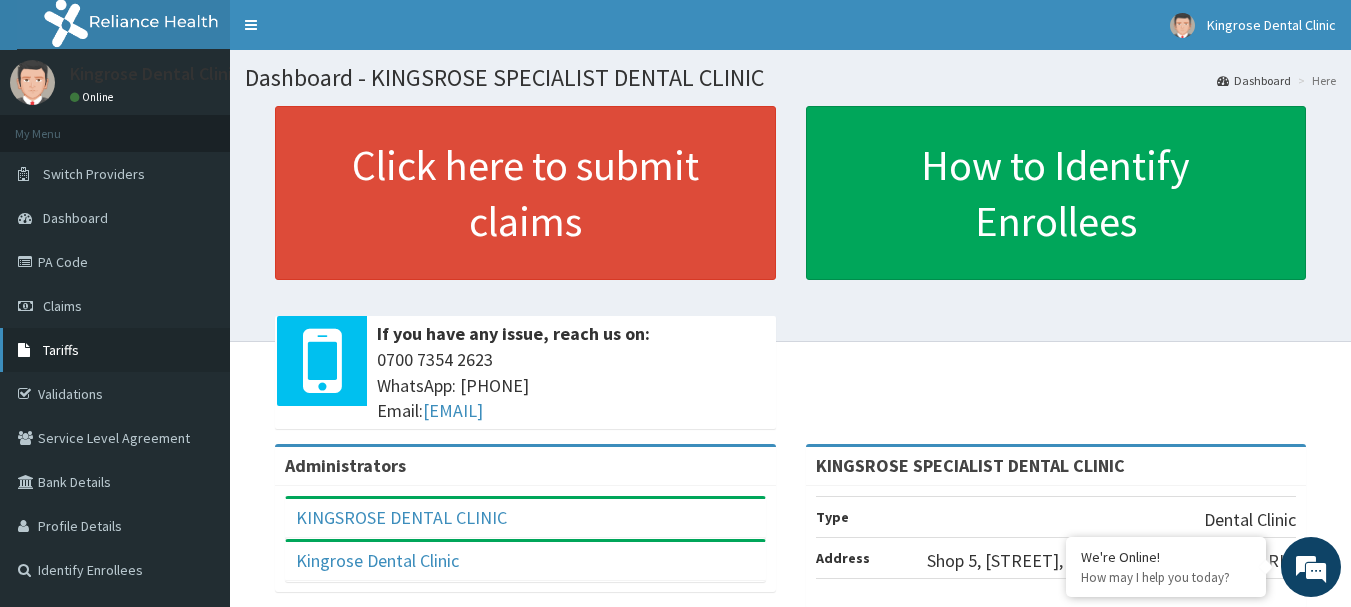 scroll, scrollTop: 0, scrollLeft: 0, axis: both 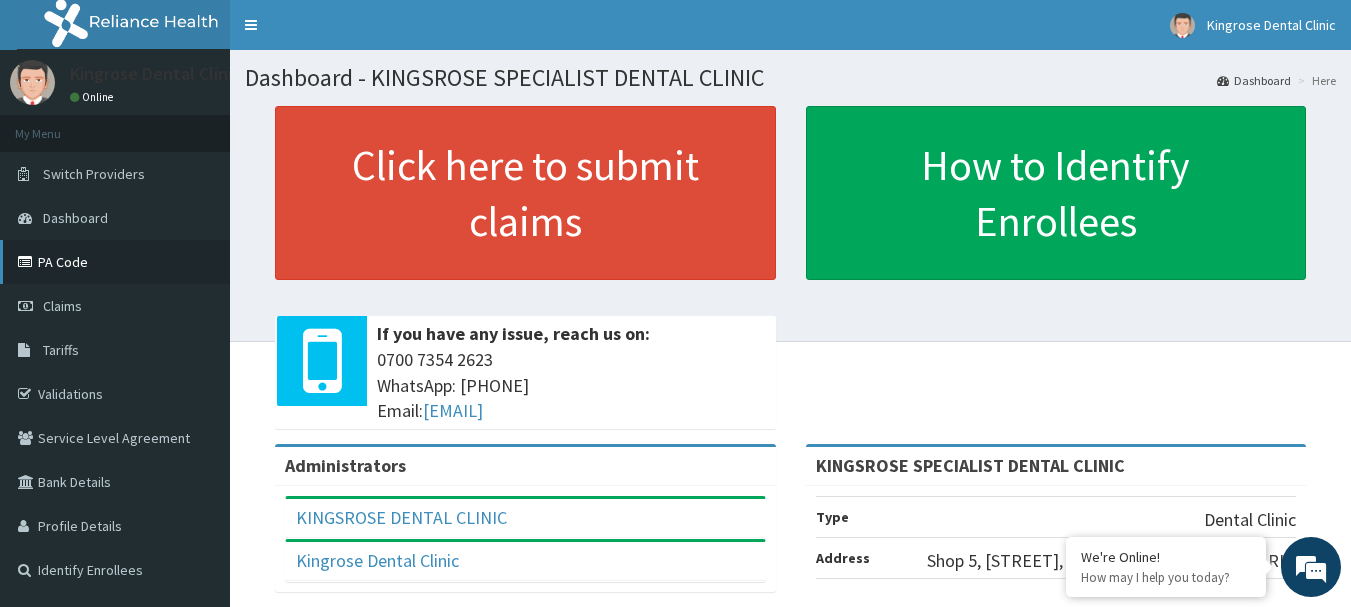 click on "PA Code" at bounding box center (115, 262) 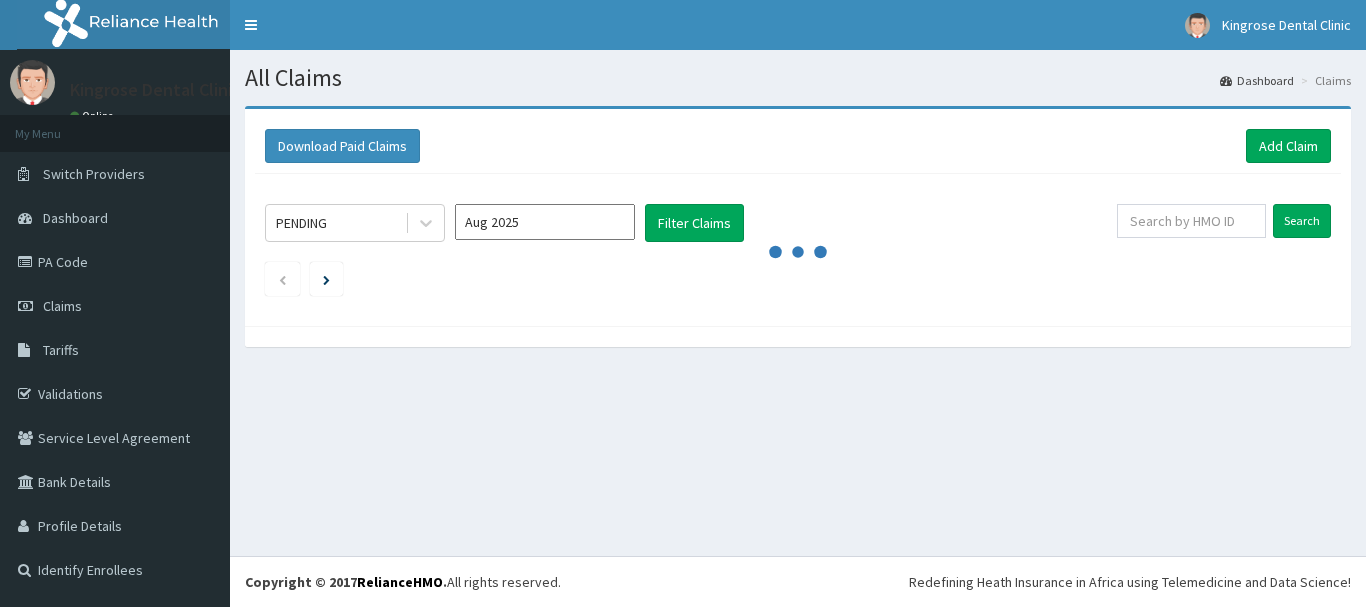 scroll, scrollTop: 0, scrollLeft: 0, axis: both 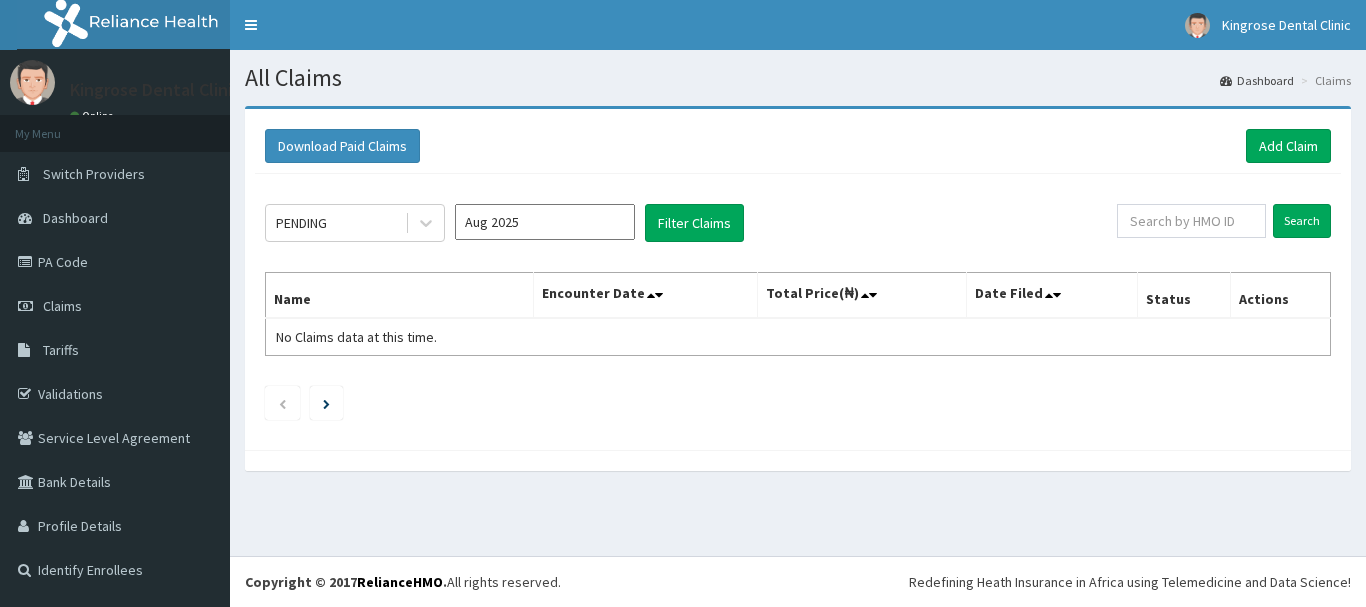 click on "Aug 2025" at bounding box center (545, 222) 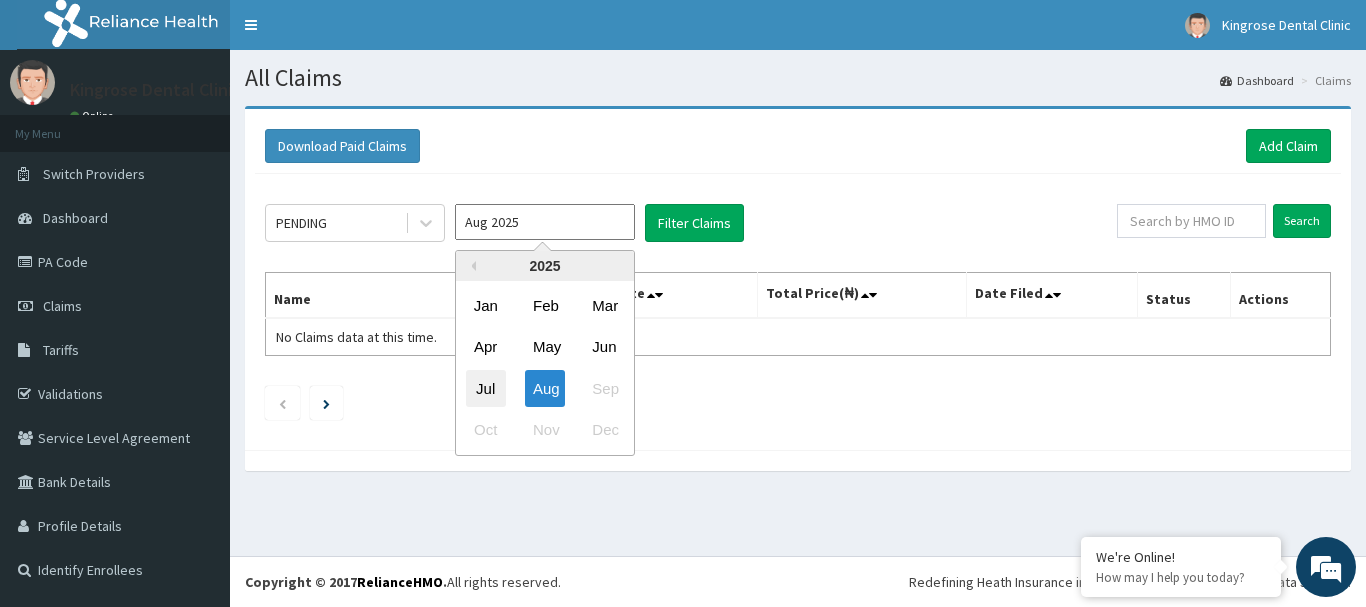 click on "Jul" at bounding box center (486, 388) 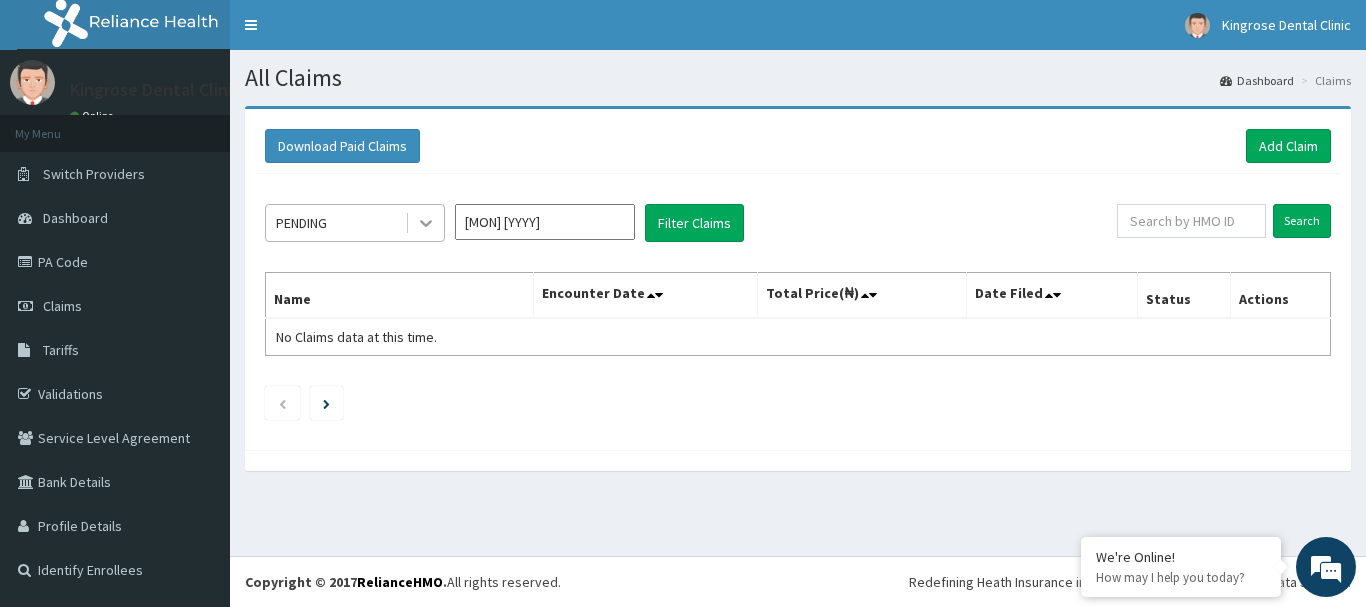 click 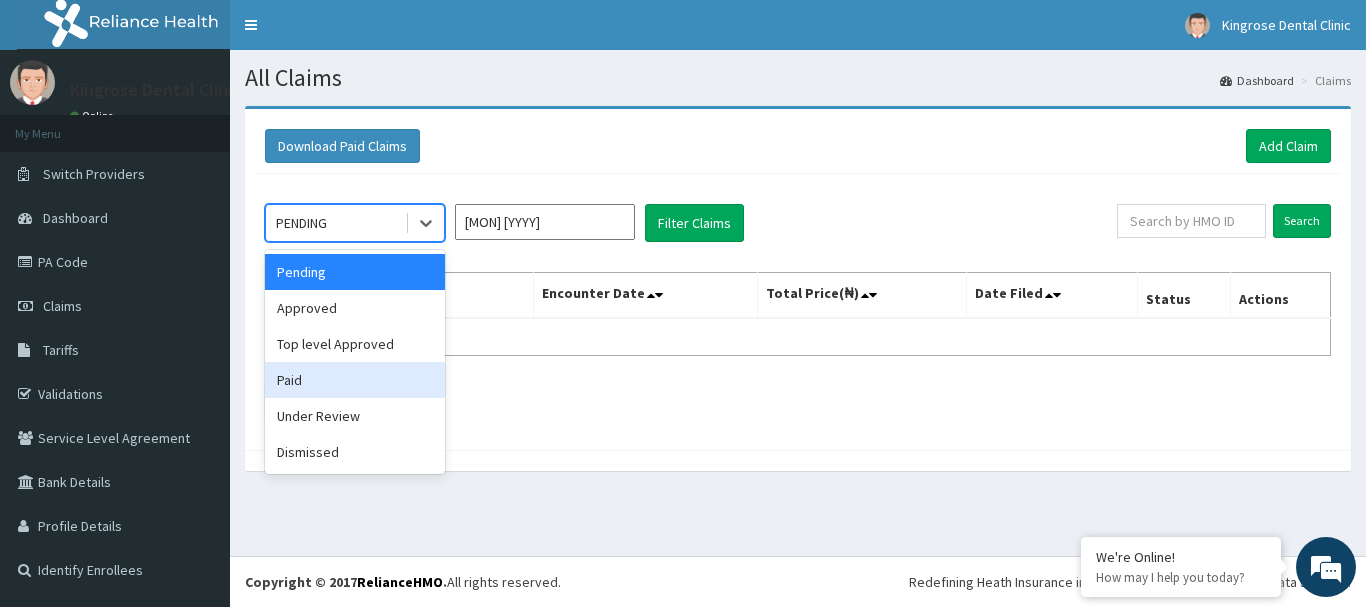 click on "Paid" at bounding box center [355, 380] 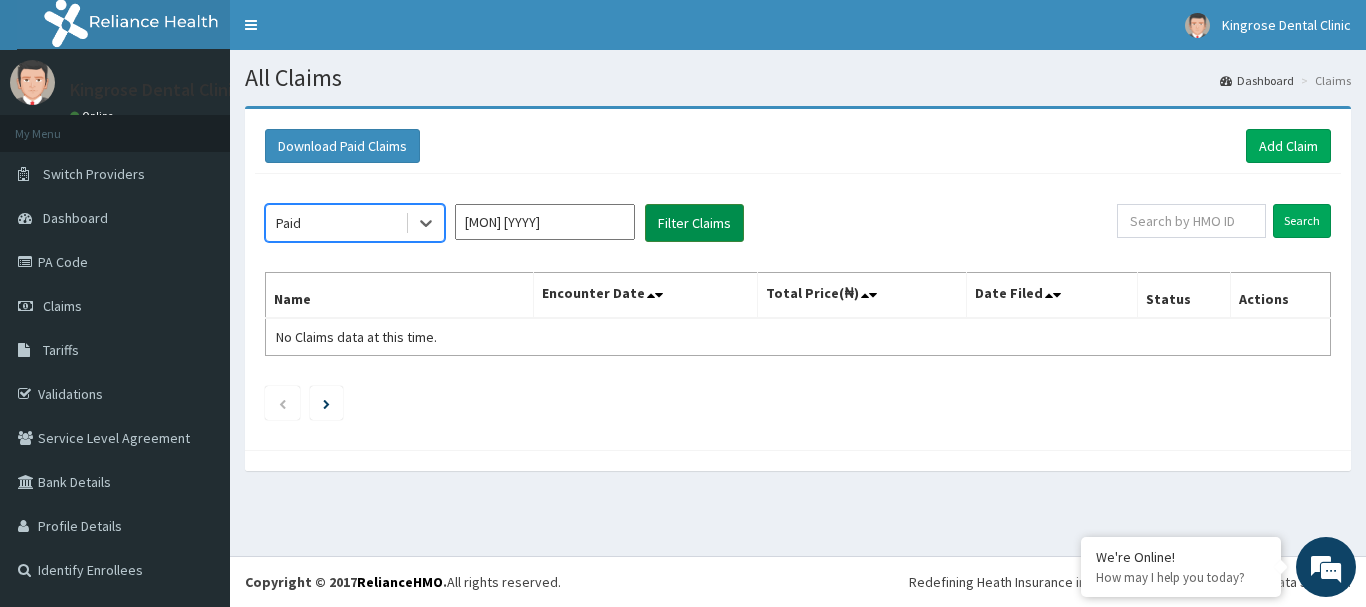 click on "Filter Claims" at bounding box center [694, 223] 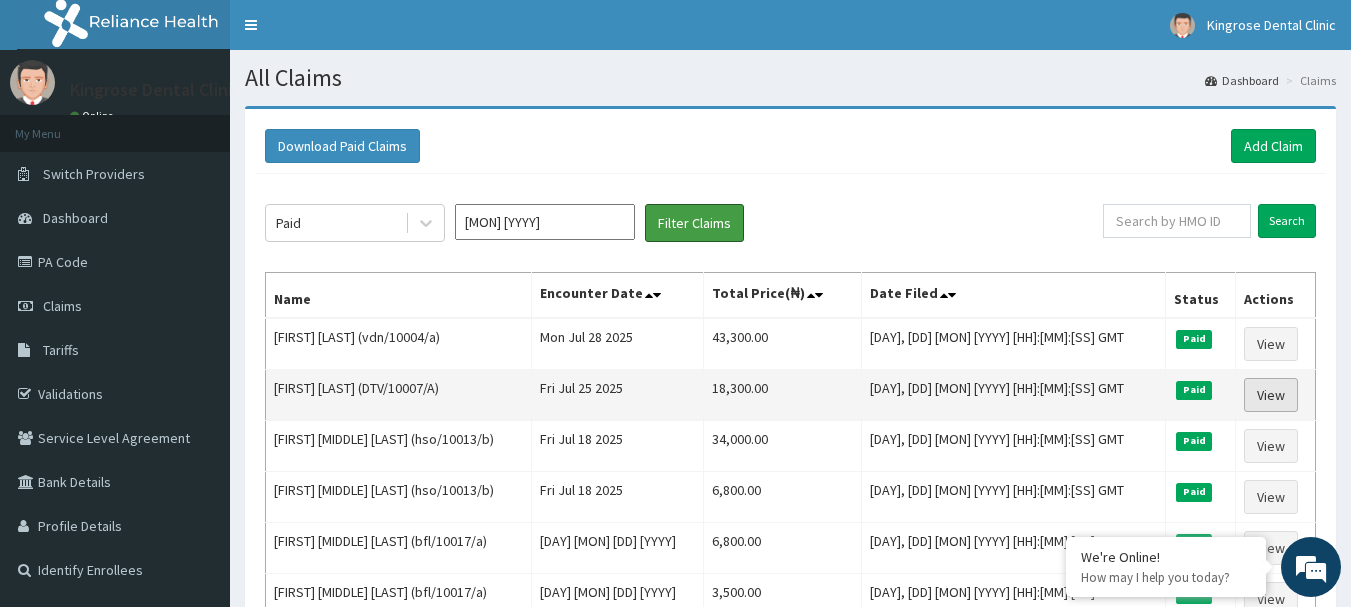scroll, scrollTop: 0, scrollLeft: 0, axis: both 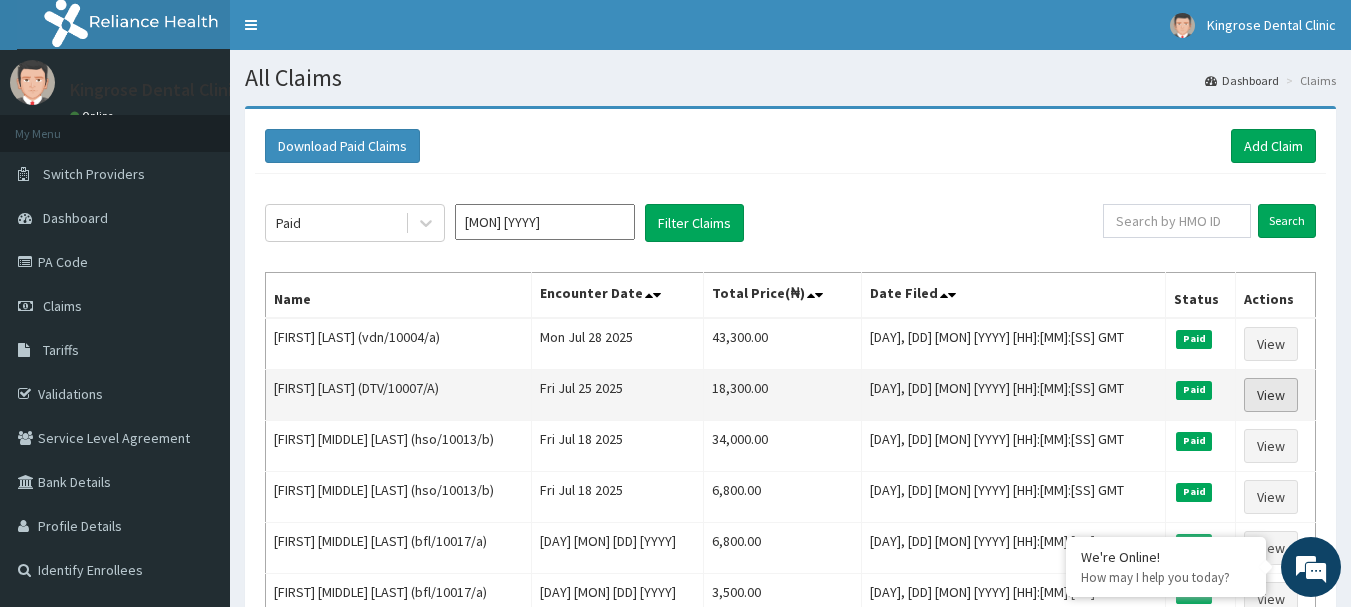 click on "View" at bounding box center [1271, 395] 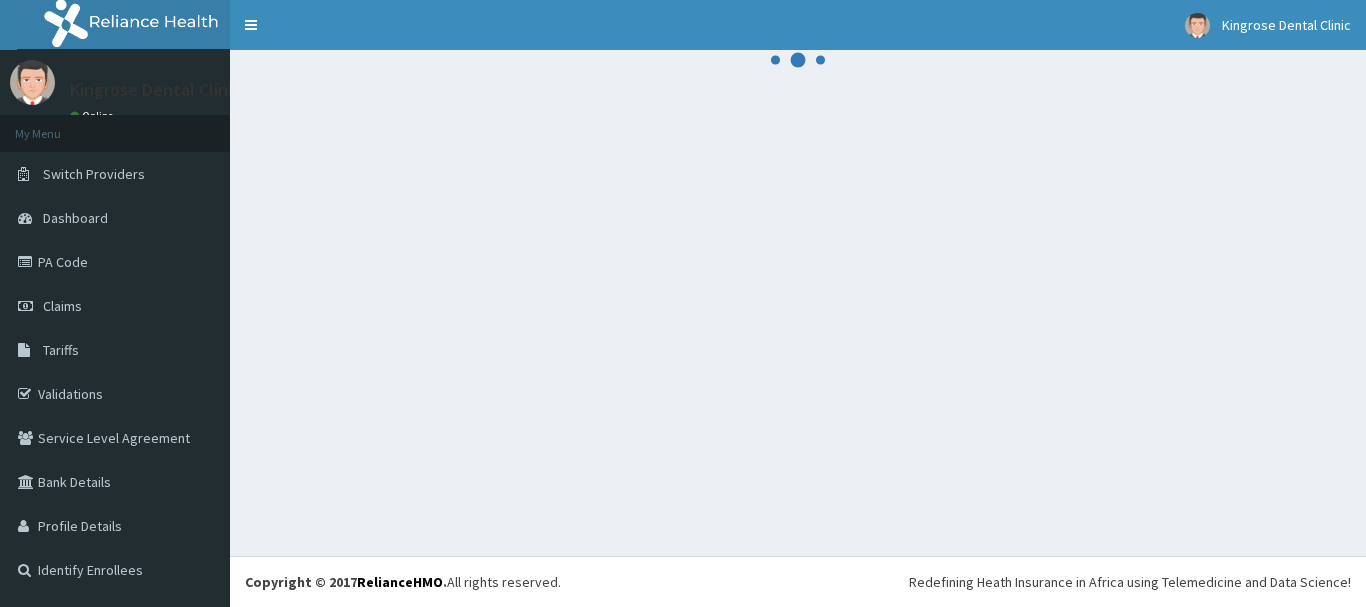 scroll, scrollTop: 0, scrollLeft: 0, axis: both 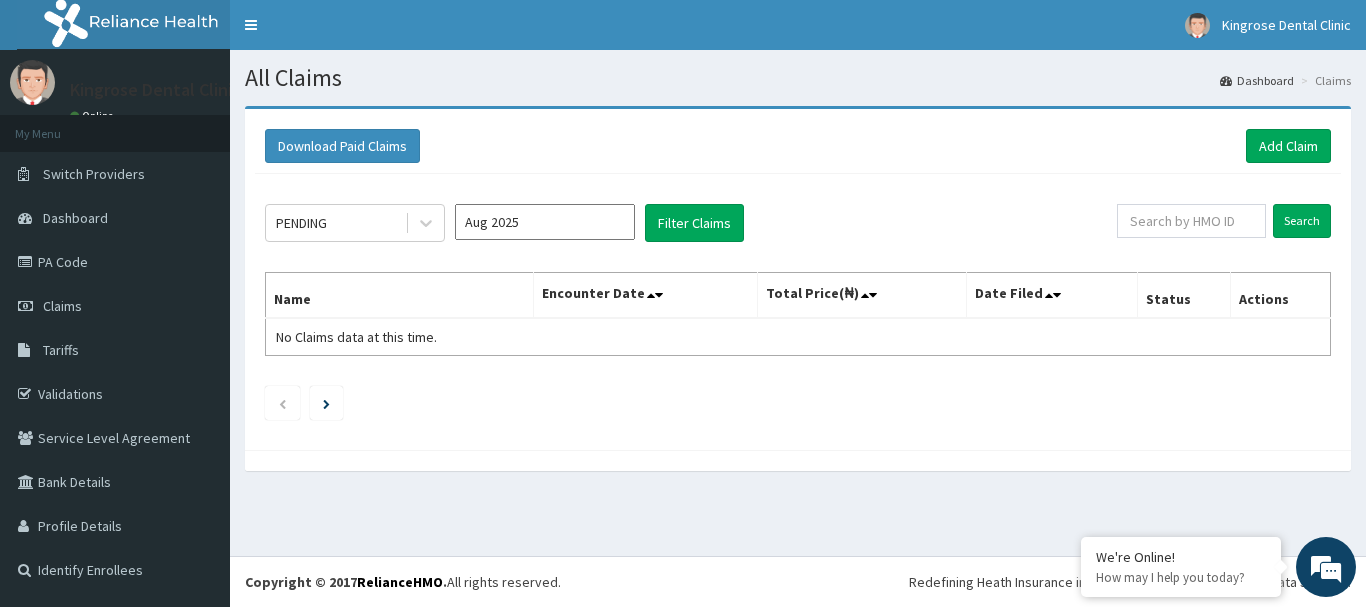 click on "Aug 2025" at bounding box center (545, 222) 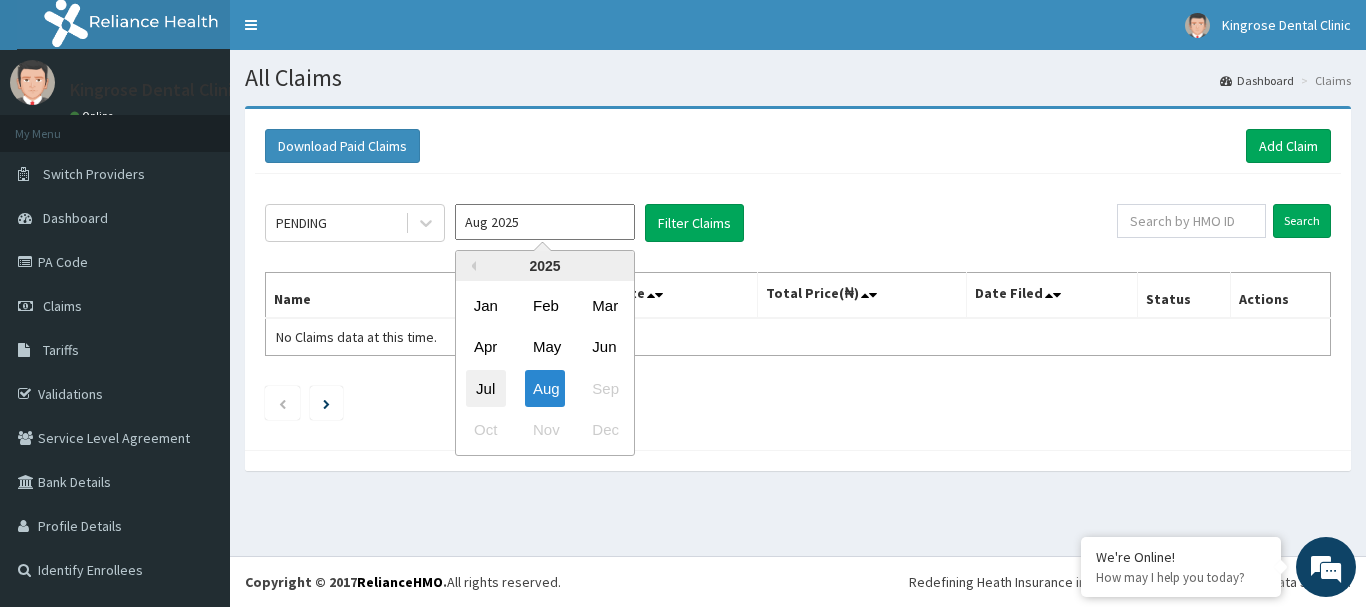 click on "Jul" at bounding box center (486, 388) 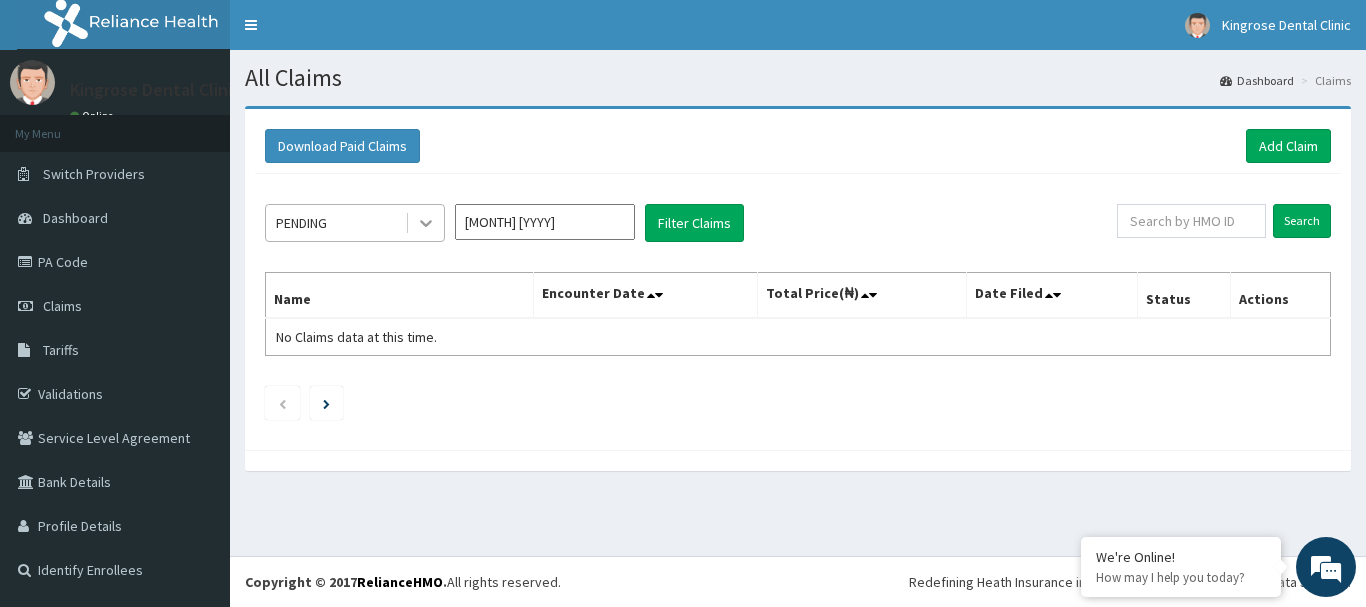 click 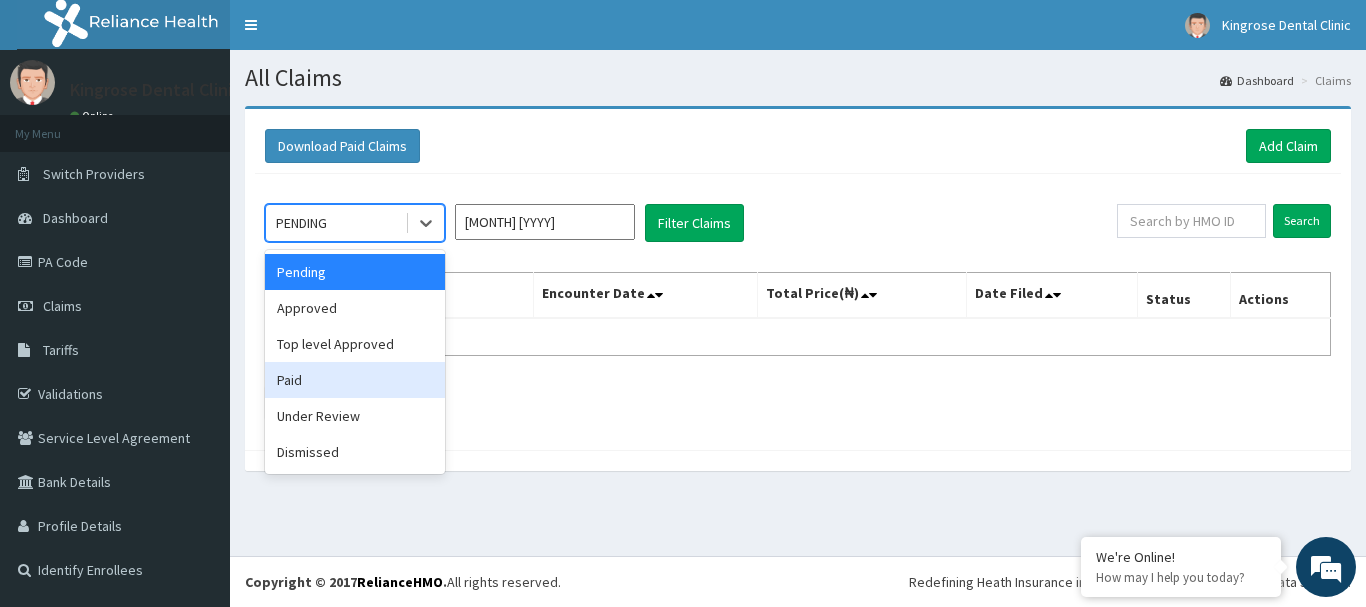 click on "Paid" at bounding box center [355, 380] 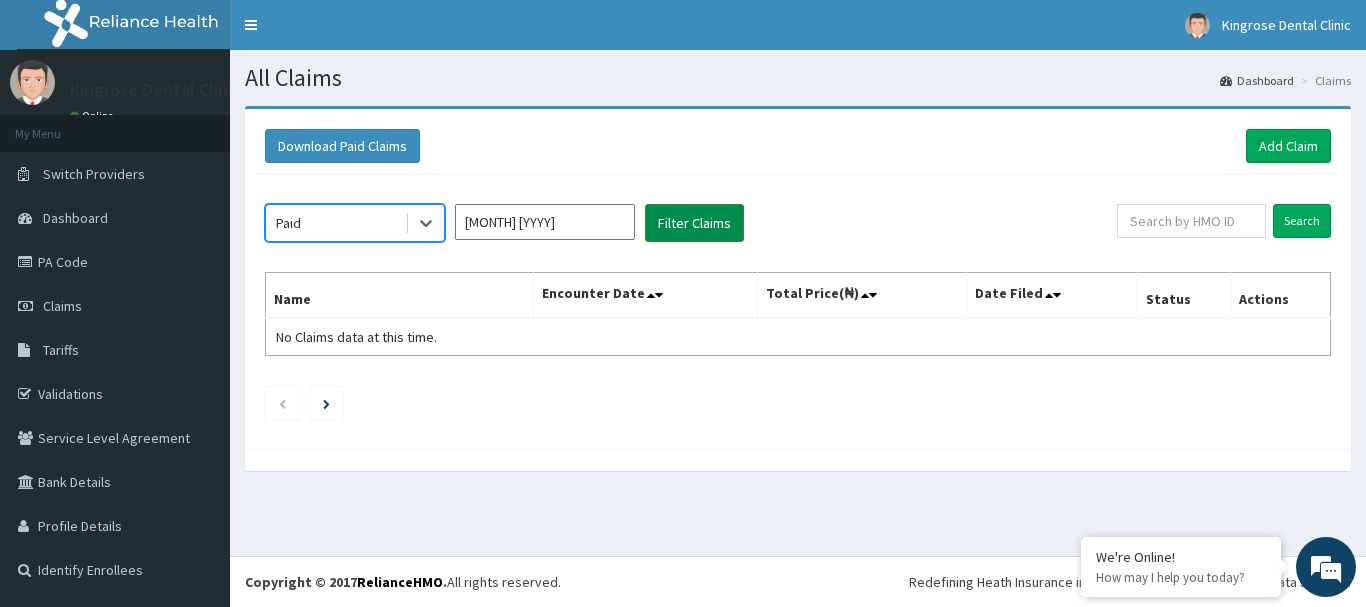 click on "Filter Claims" at bounding box center (694, 223) 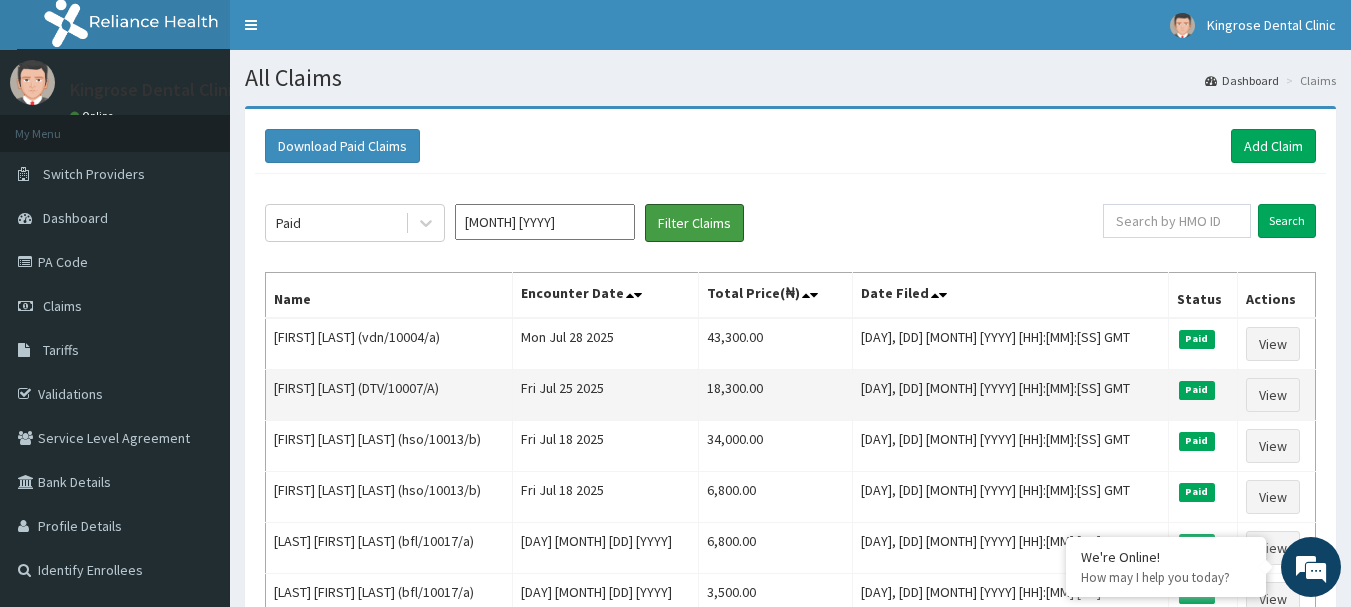scroll, scrollTop: 0, scrollLeft: 0, axis: both 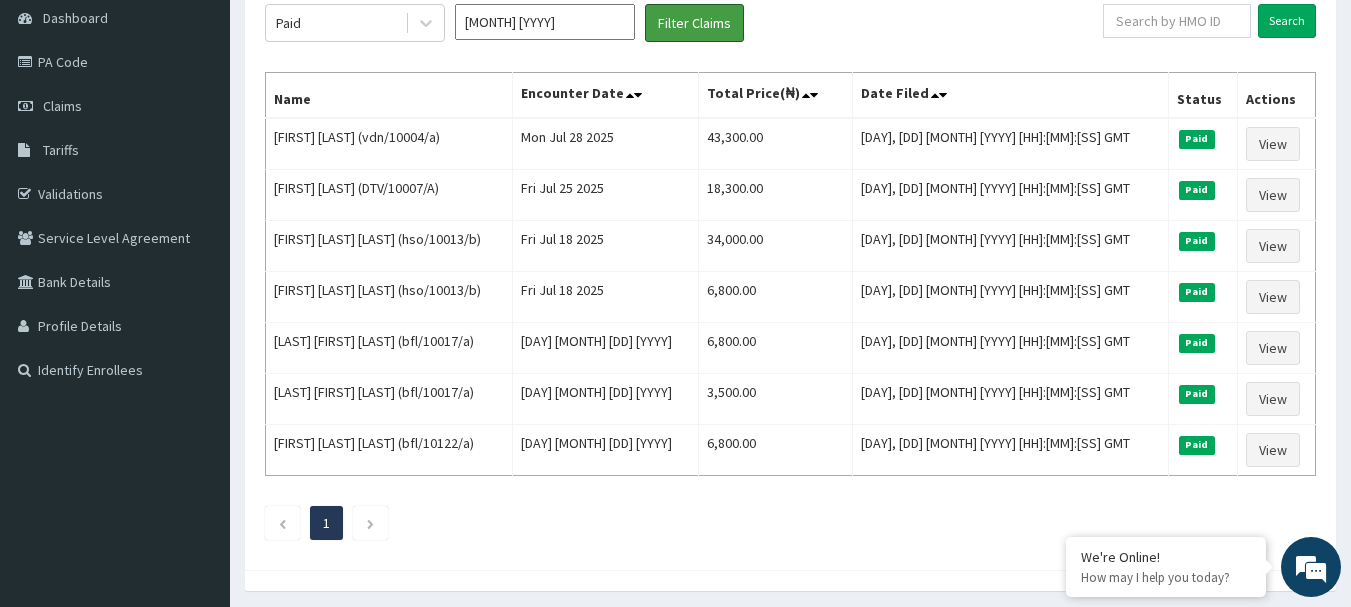 type 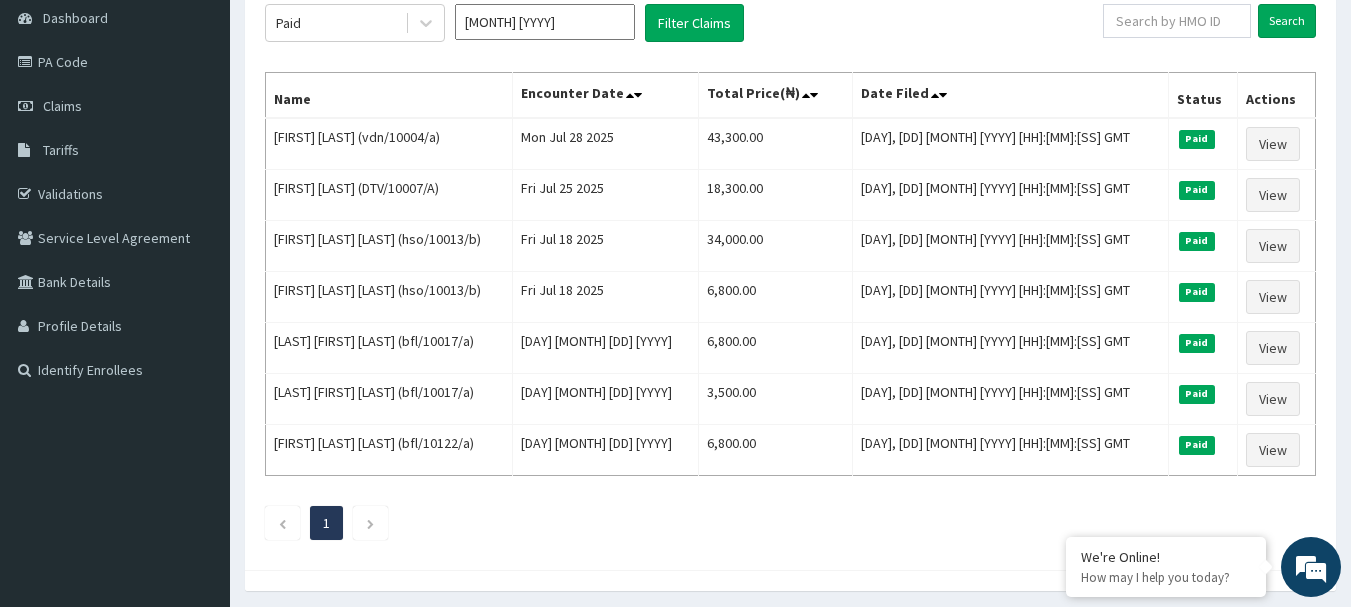 click on "Paid Jul 2025 Filter Claims" at bounding box center [684, 23] 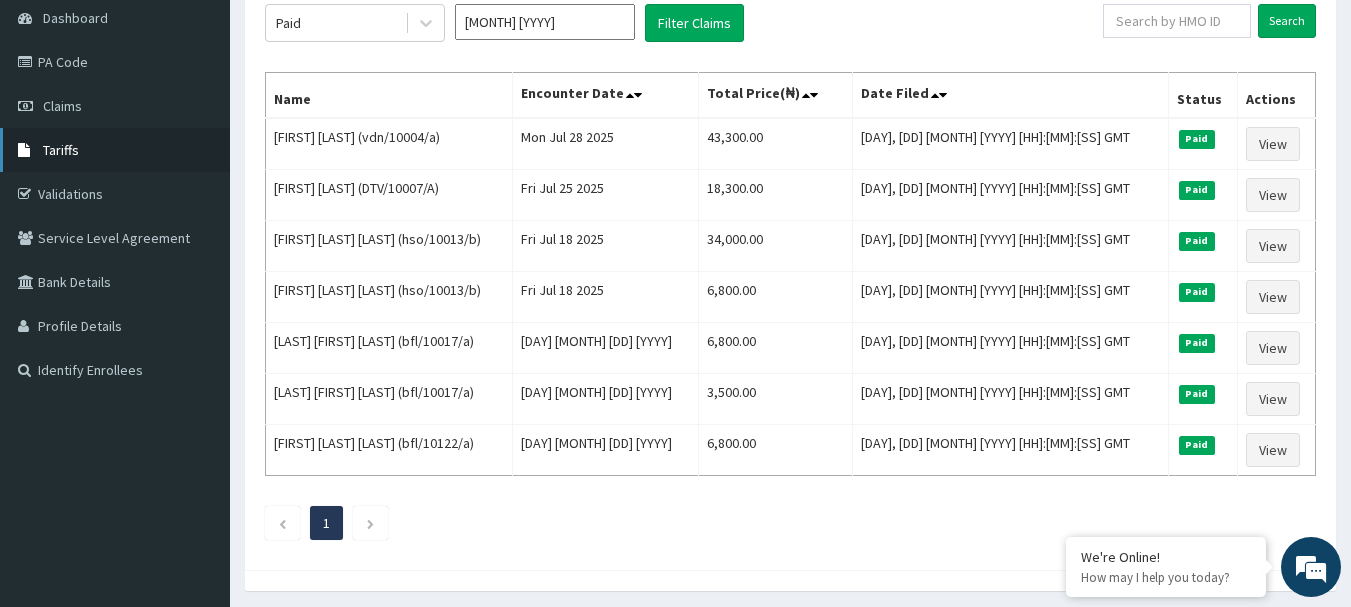 click on "Tariffs" at bounding box center [61, 150] 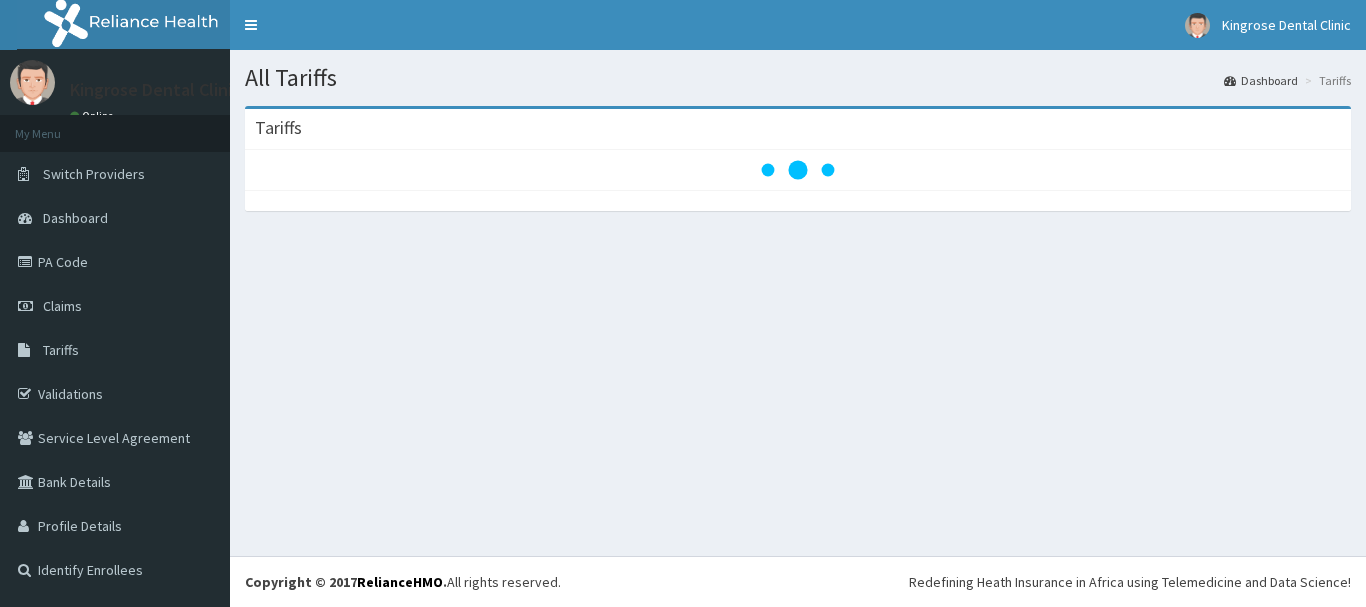 scroll, scrollTop: 0, scrollLeft: 0, axis: both 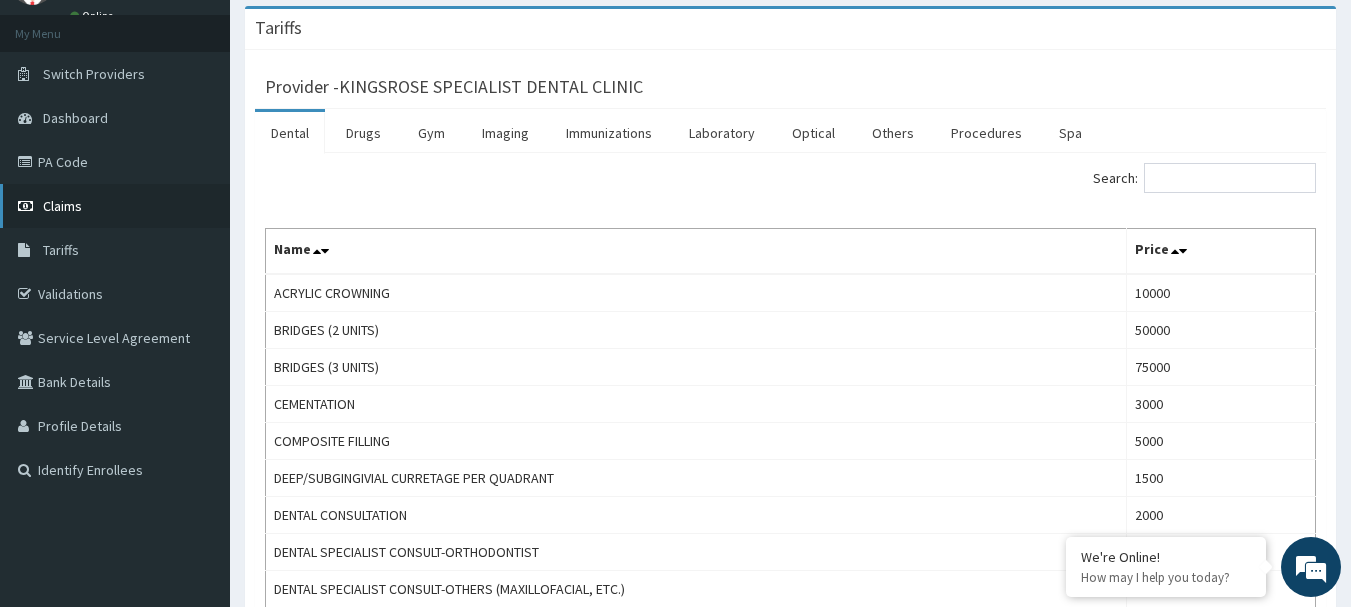 click on "Claims" at bounding box center (62, 206) 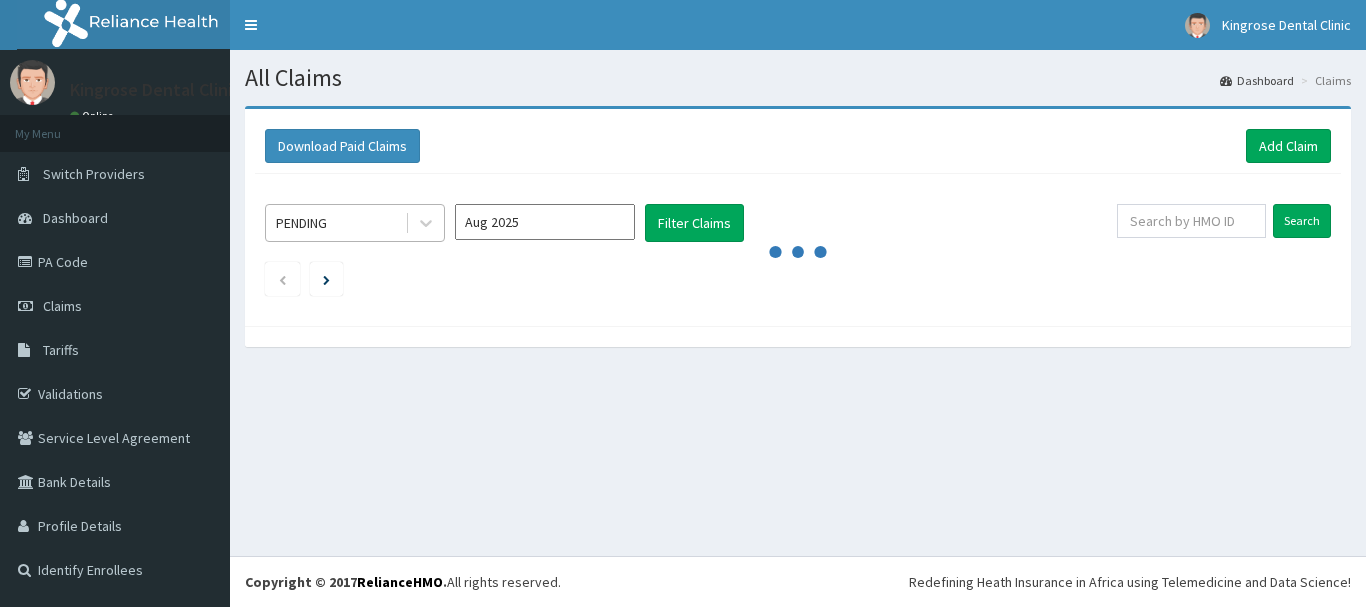 scroll, scrollTop: 0, scrollLeft: 0, axis: both 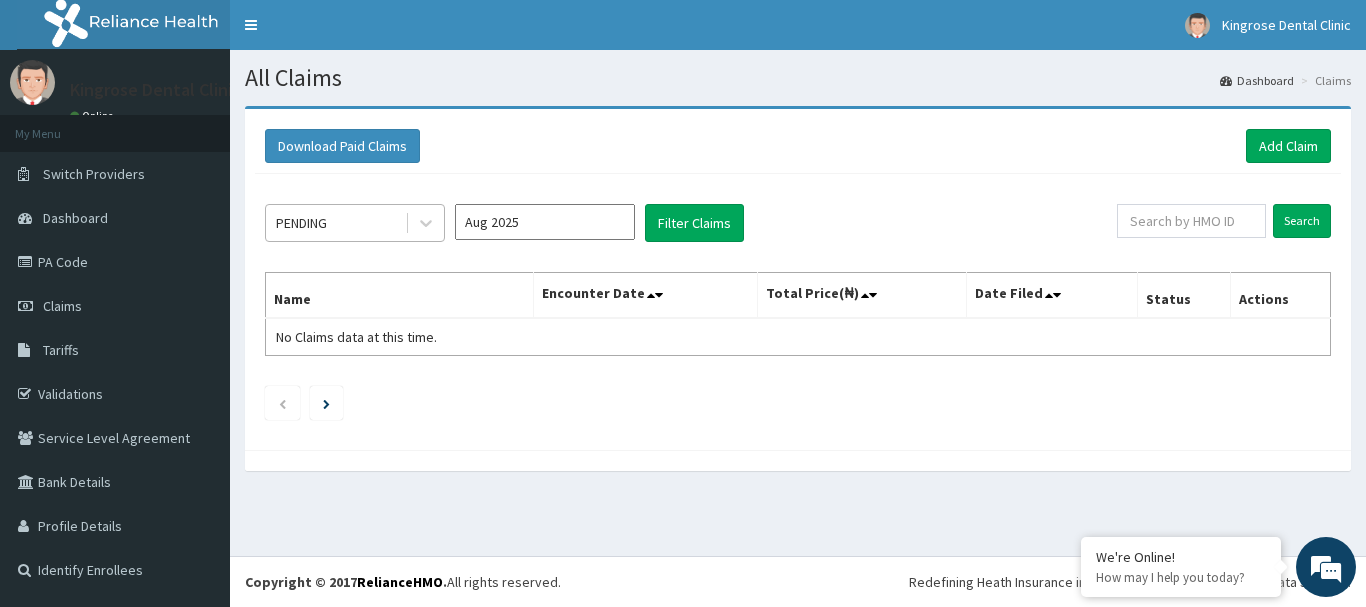 click on "PENDING" at bounding box center (335, 223) 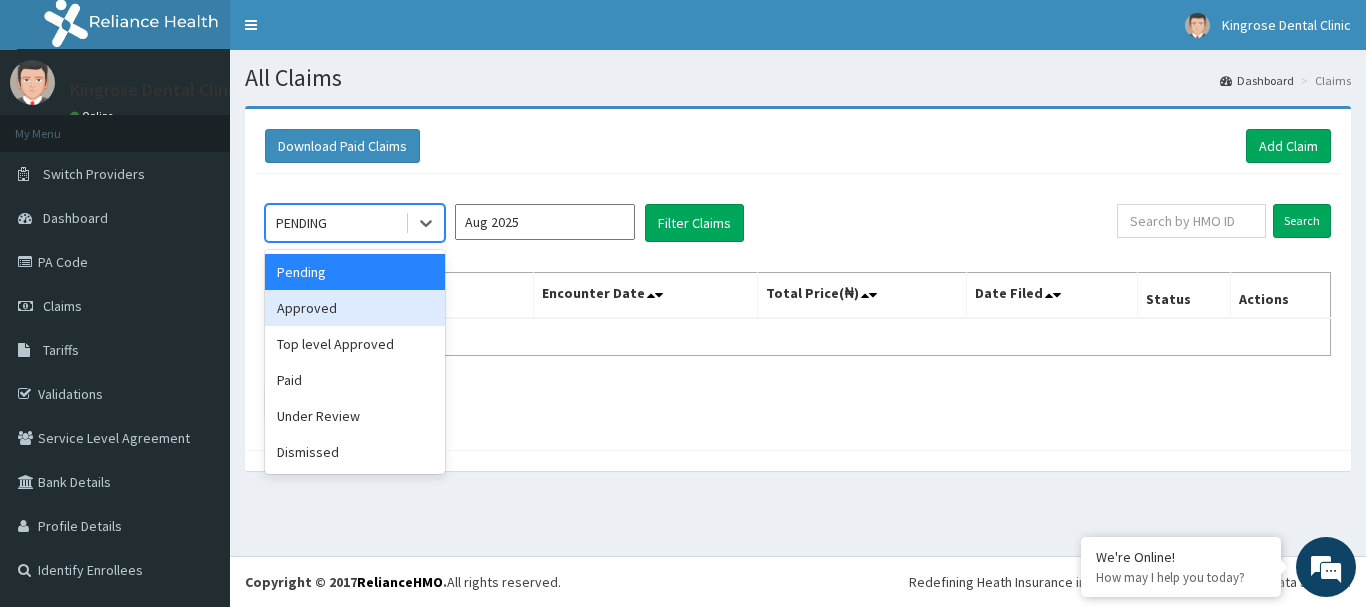 click on "Approved" at bounding box center [355, 308] 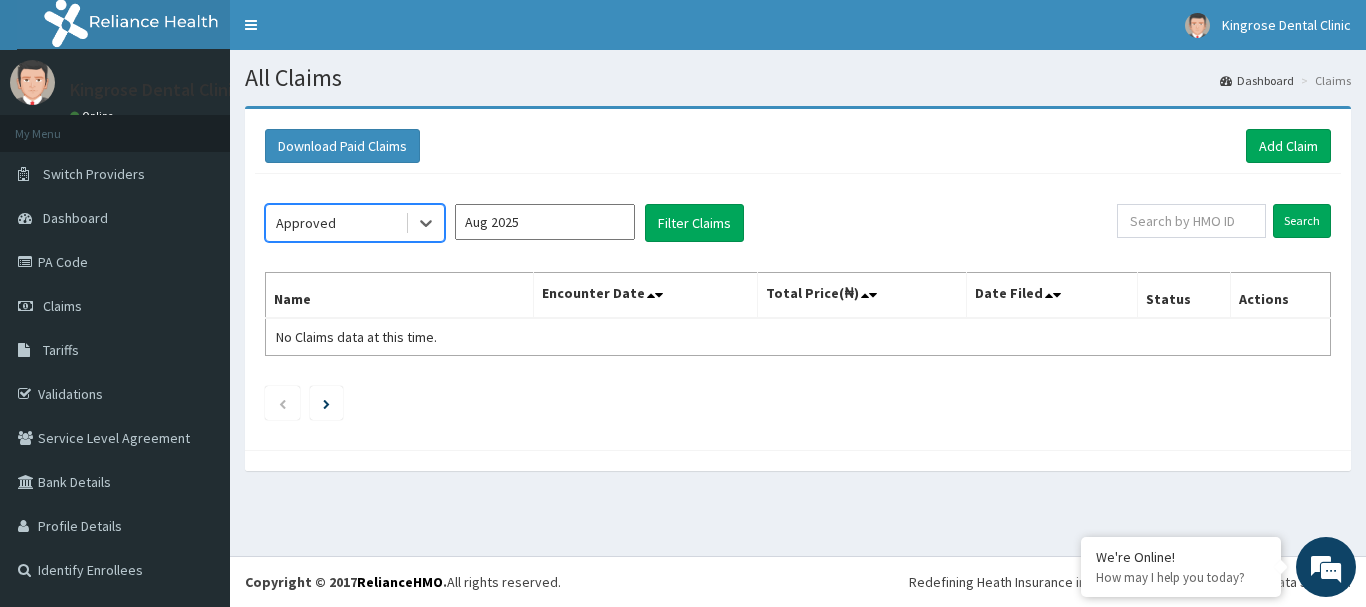 click on "Aug 2025" at bounding box center (545, 222) 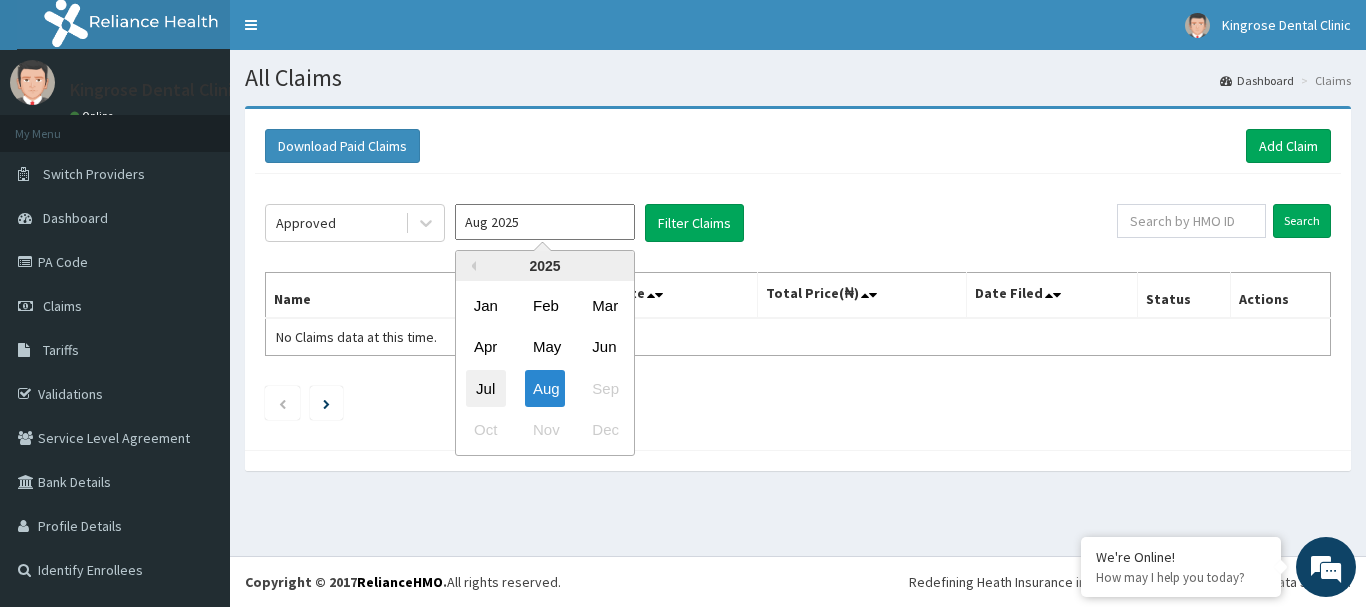 click on "Jul" at bounding box center (486, 388) 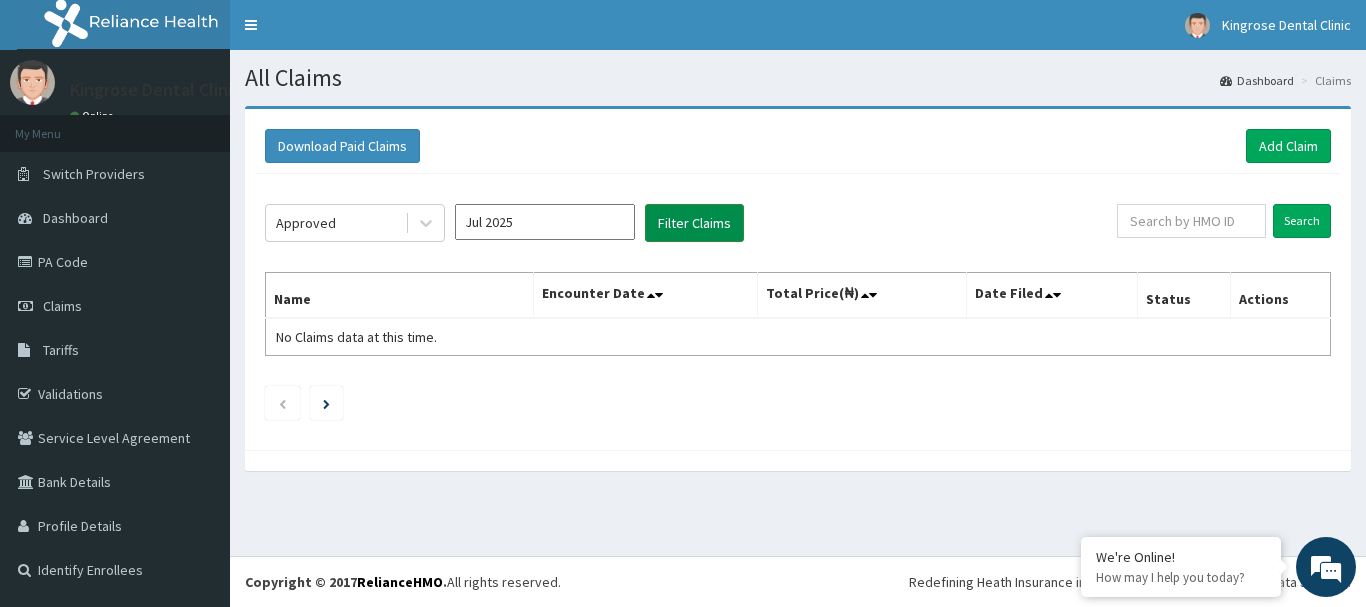 click on "Filter Claims" at bounding box center (694, 223) 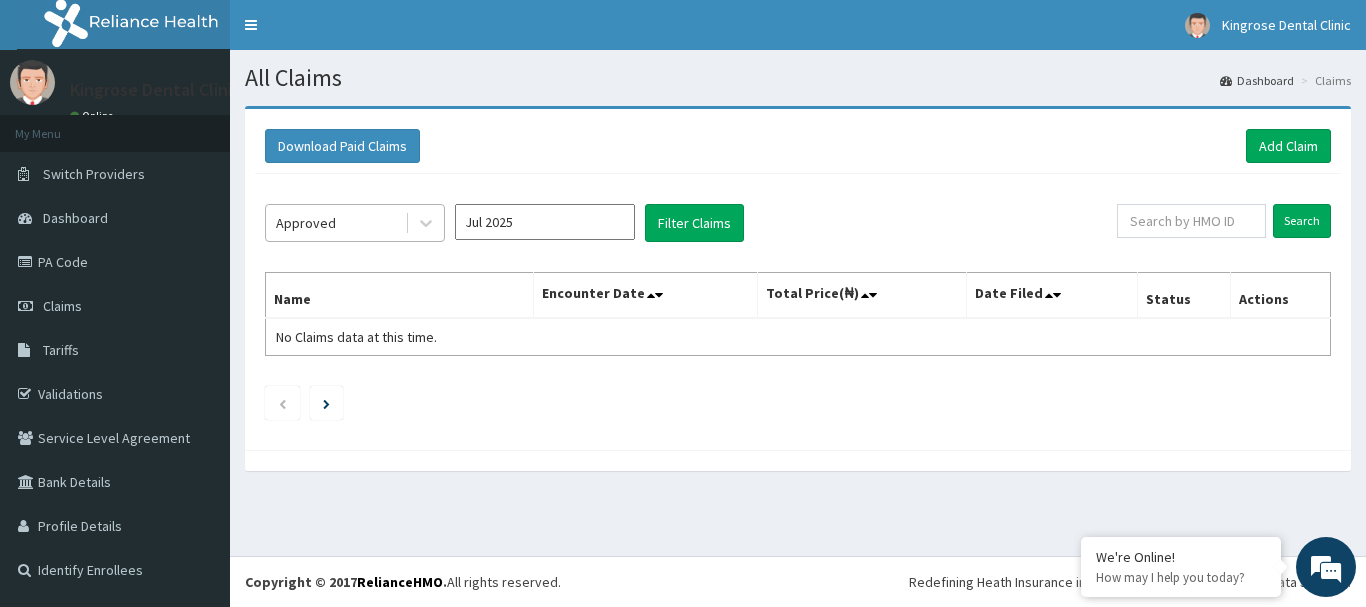 click on "Approved" at bounding box center [335, 223] 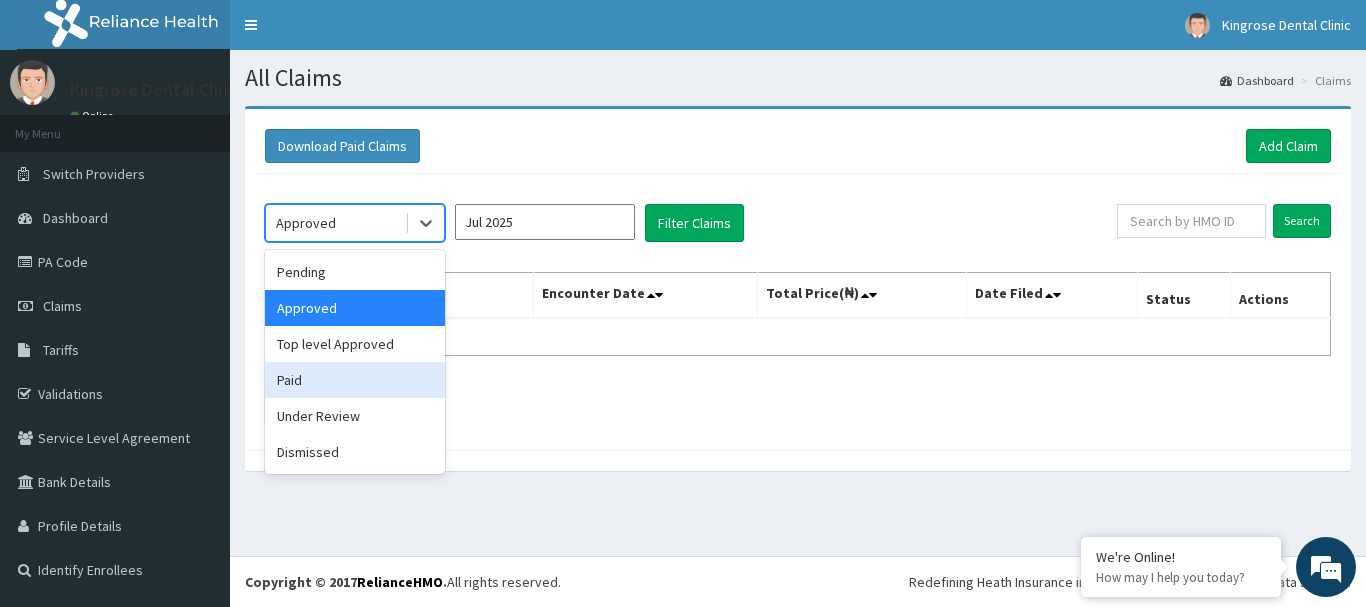 click on "Paid" at bounding box center [355, 380] 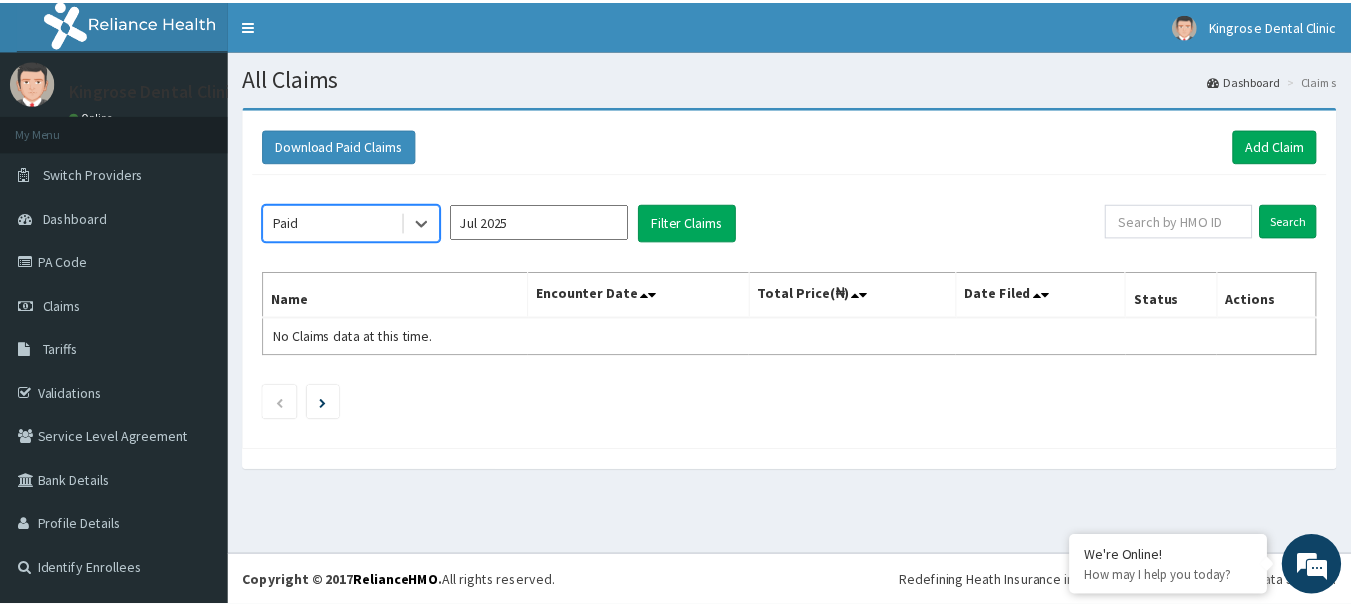 scroll, scrollTop: 0, scrollLeft: 0, axis: both 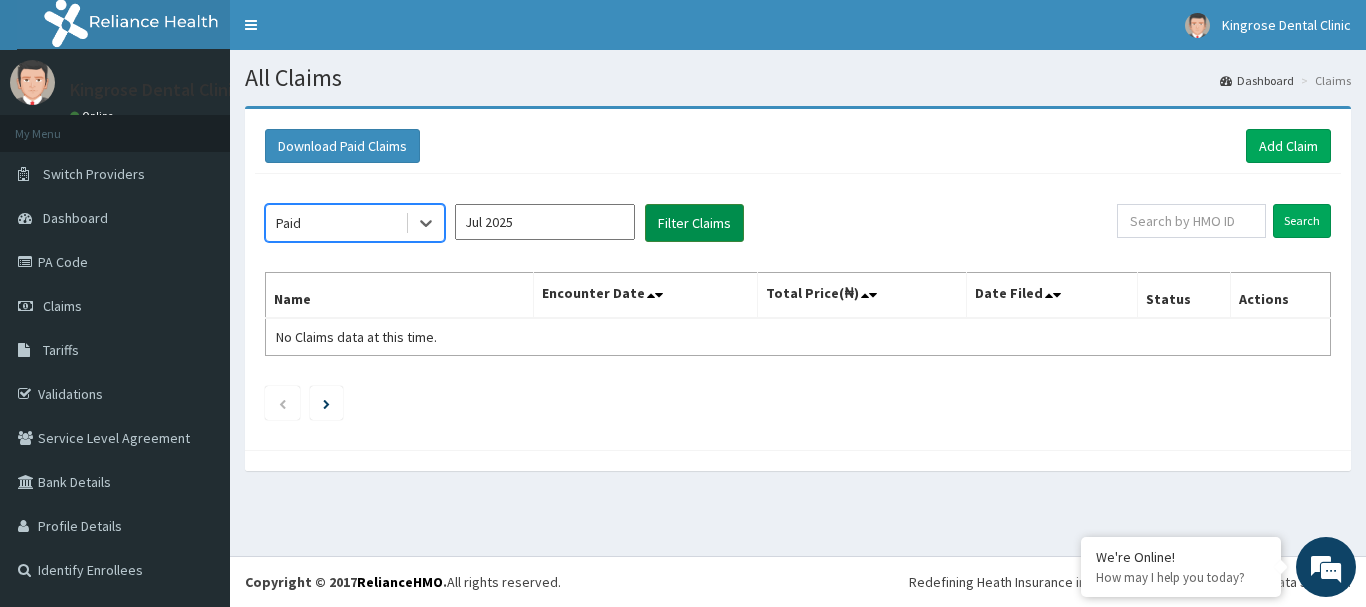 click on "Filter Claims" at bounding box center [694, 223] 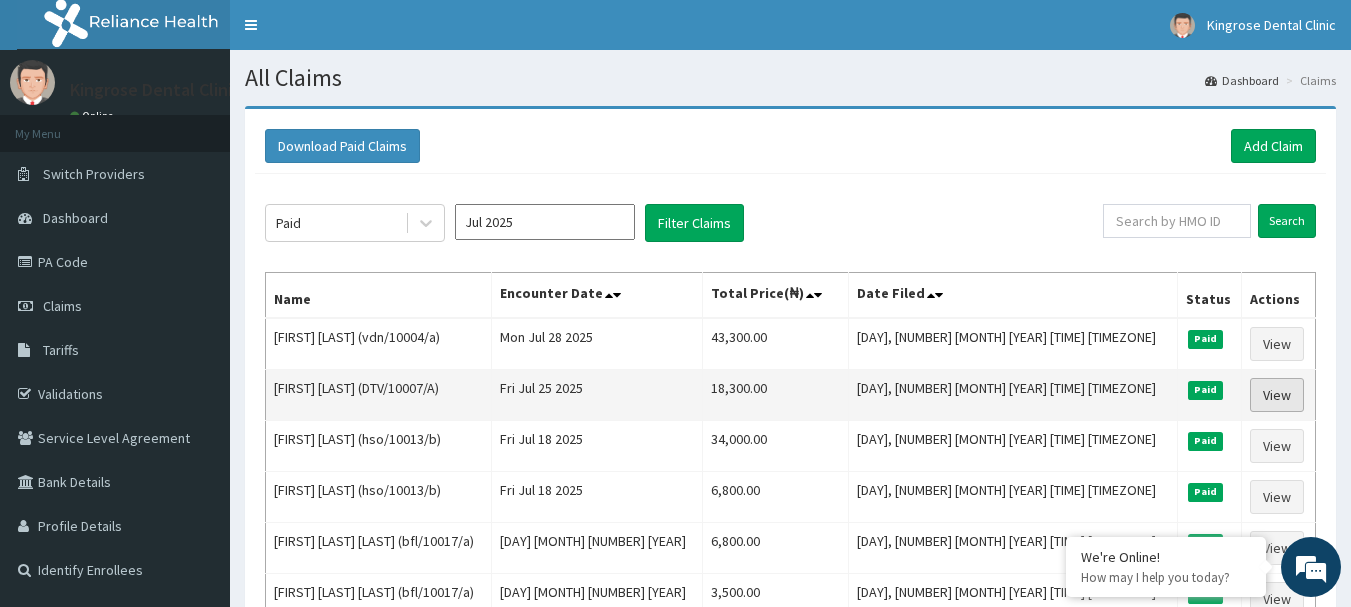 click on "View" at bounding box center [1277, 395] 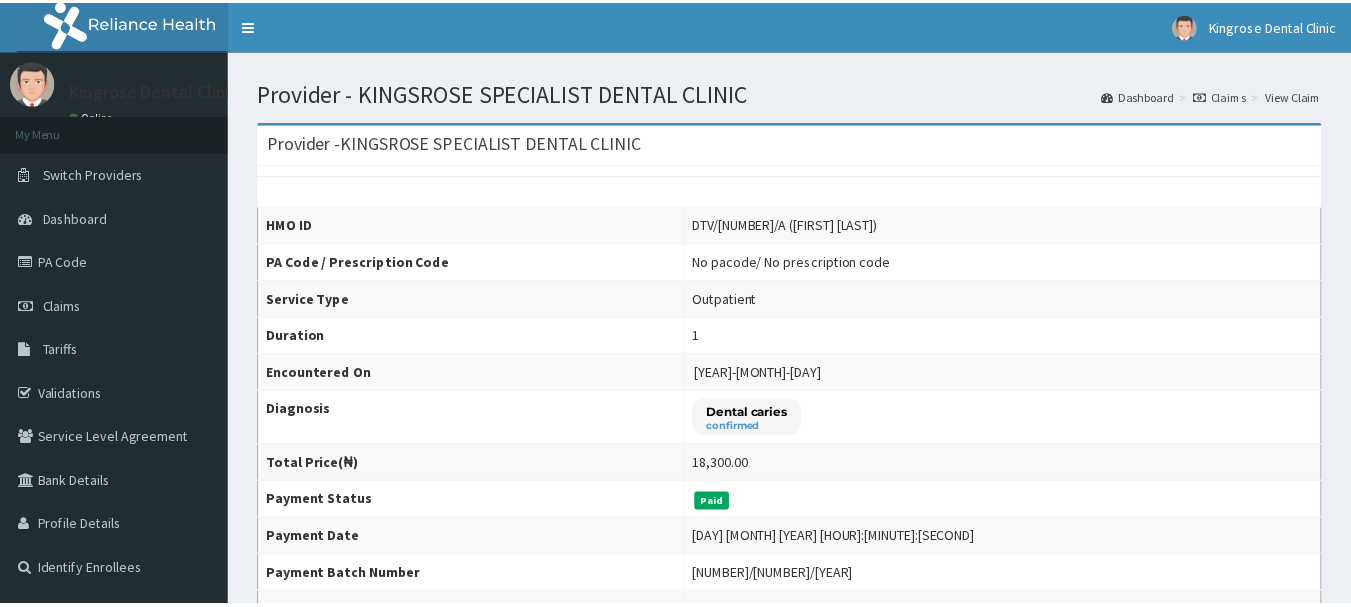 scroll, scrollTop: 0, scrollLeft: 0, axis: both 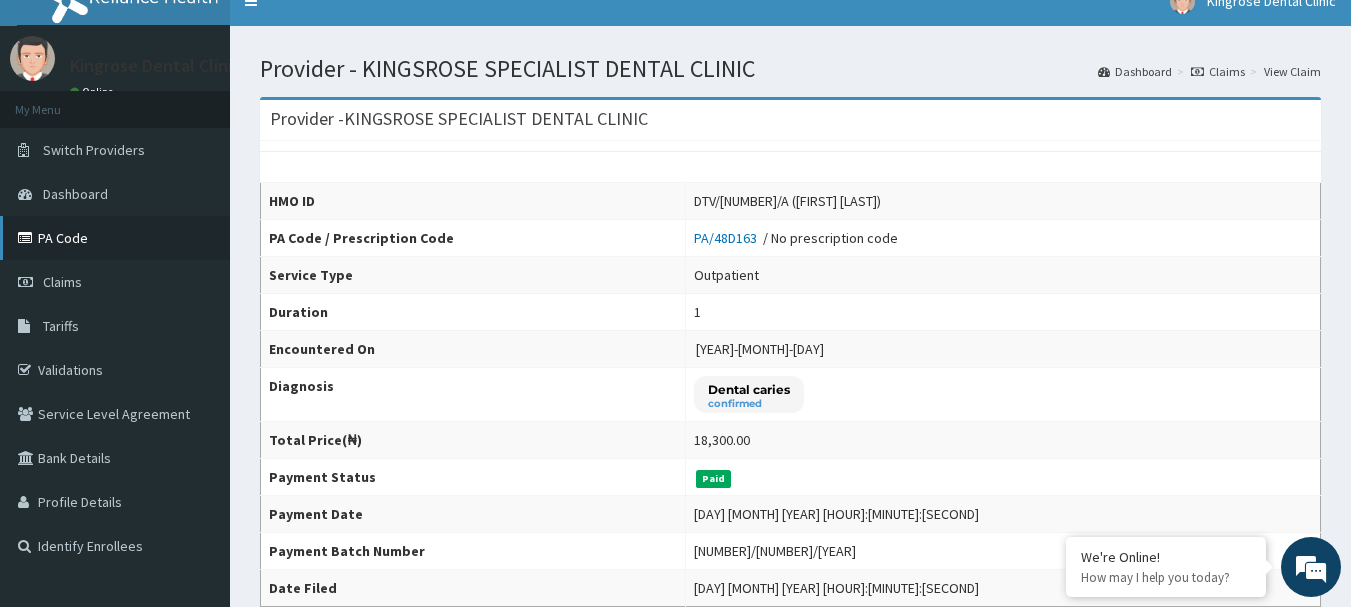 click on "PA Code" at bounding box center [115, 238] 